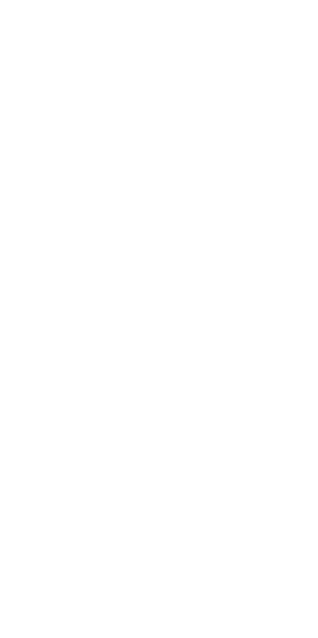 scroll, scrollTop: 0, scrollLeft: 0, axis: both 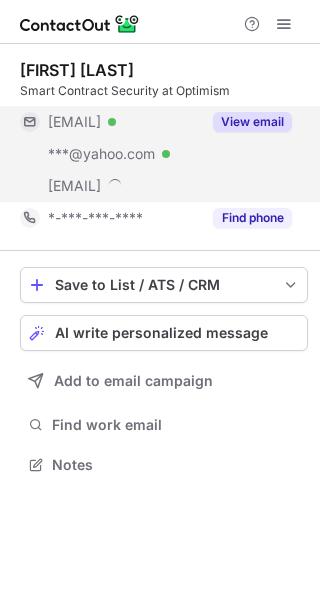 click on "View email" at bounding box center [252, 122] 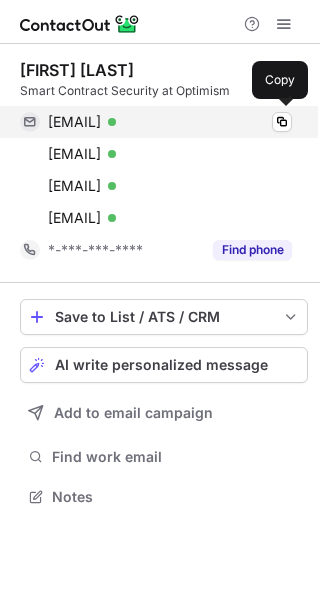 scroll, scrollTop: 10, scrollLeft: 10, axis: both 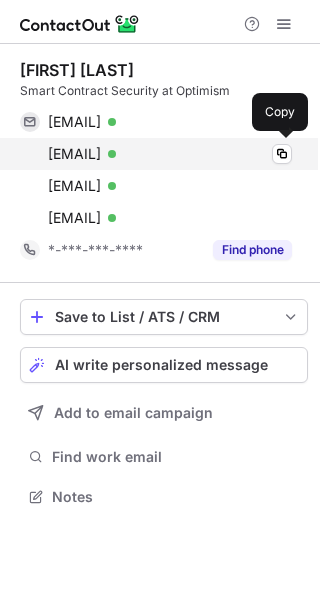 click on "mattsolo2211@yahoo.com Verified" at bounding box center (170, 154) 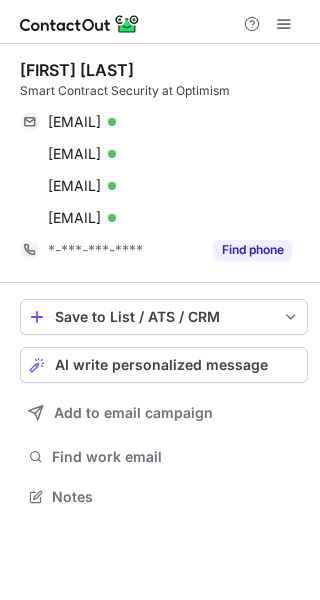 scroll, scrollTop: 0, scrollLeft: 0, axis: both 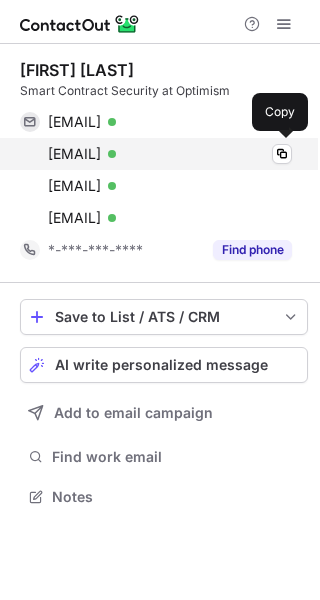 click on "mattsolo2211@yahoo.com Verified" at bounding box center [170, 154] 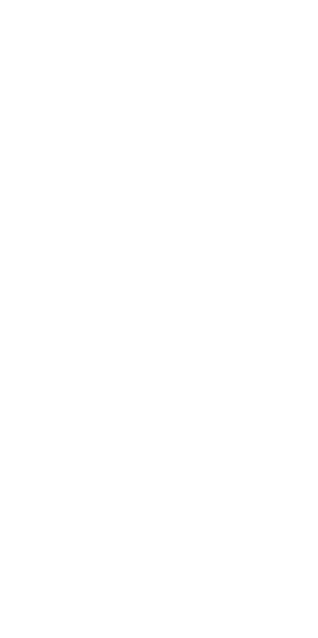 scroll, scrollTop: 0, scrollLeft: 0, axis: both 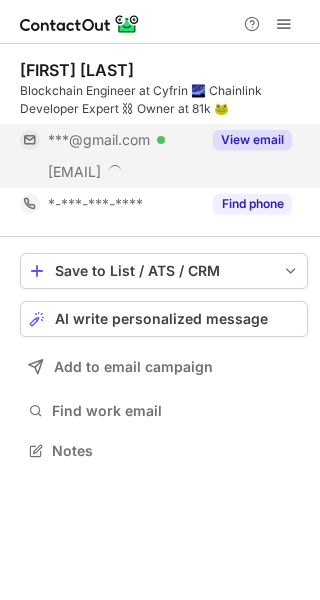 click on "View email" at bounding box center [252, 140] 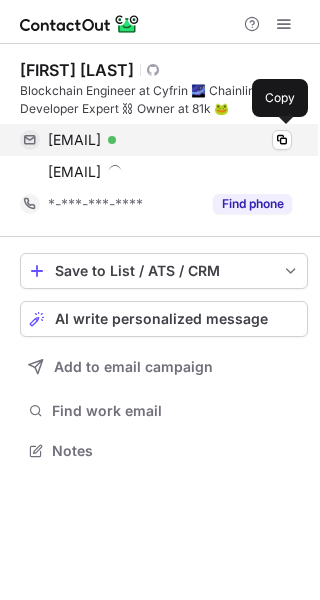 click on "giodisiena@gmail.com Verified" at bounding box center [170, 140] 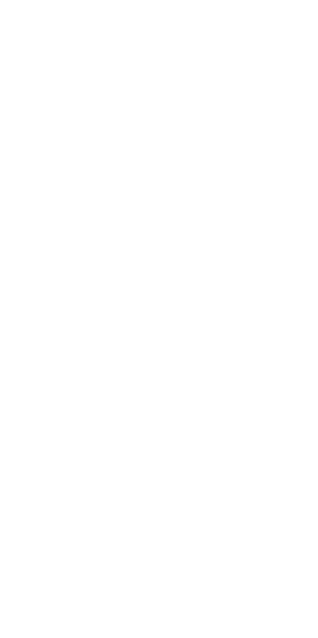 scroll, scrollTop: 0, scrollLeft: 0, axis: both 